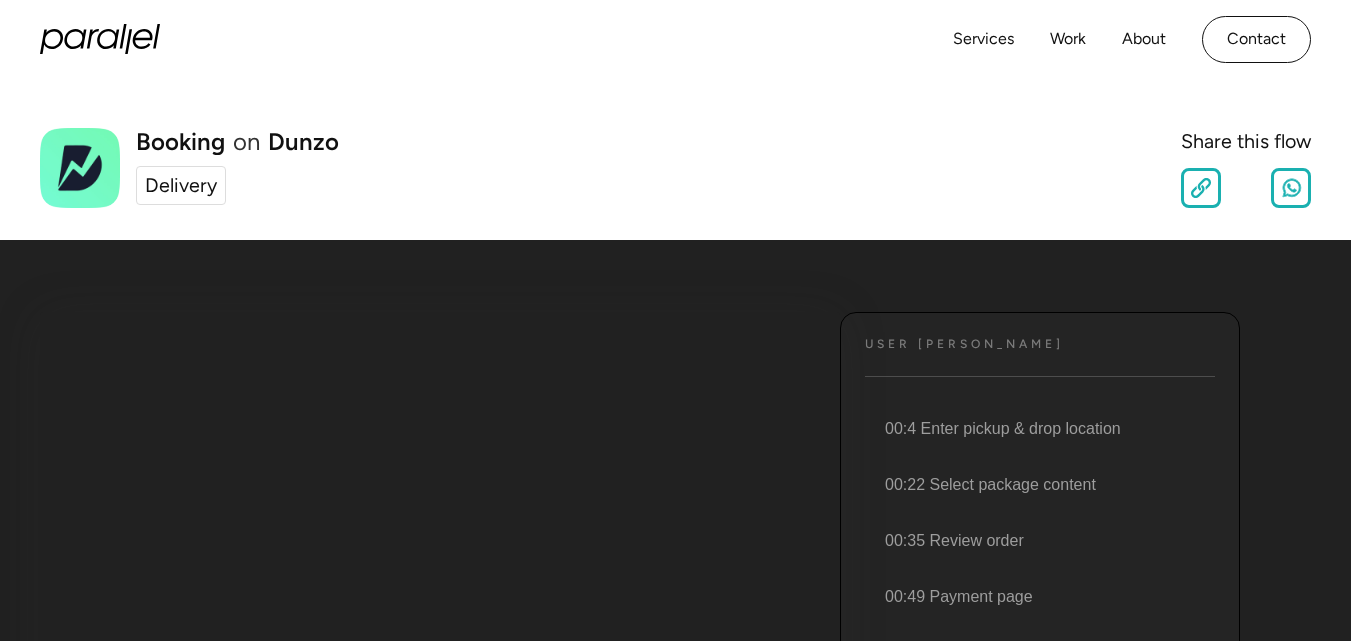 scroll, scrollTop: 0, scrollLeft: 0, axis: both 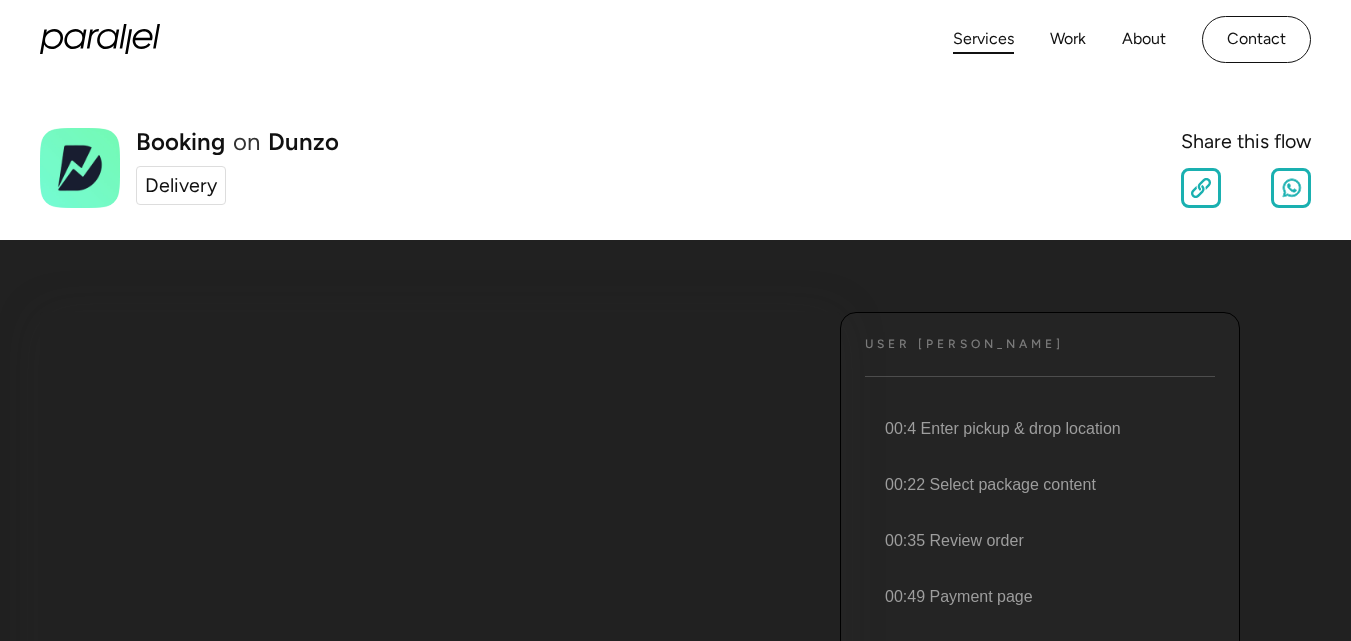 click on "Services" at bounding box center (983, 39) 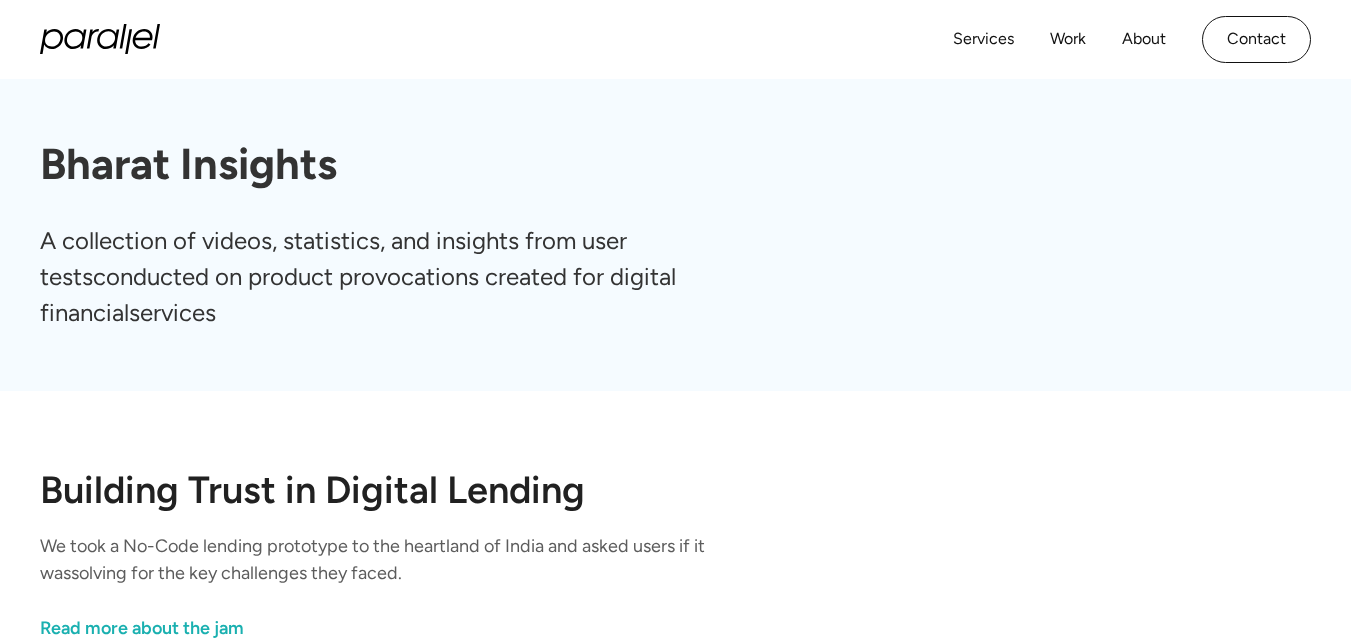 scroll, scrollTop: 0, scrollLeft: 0, axis: both 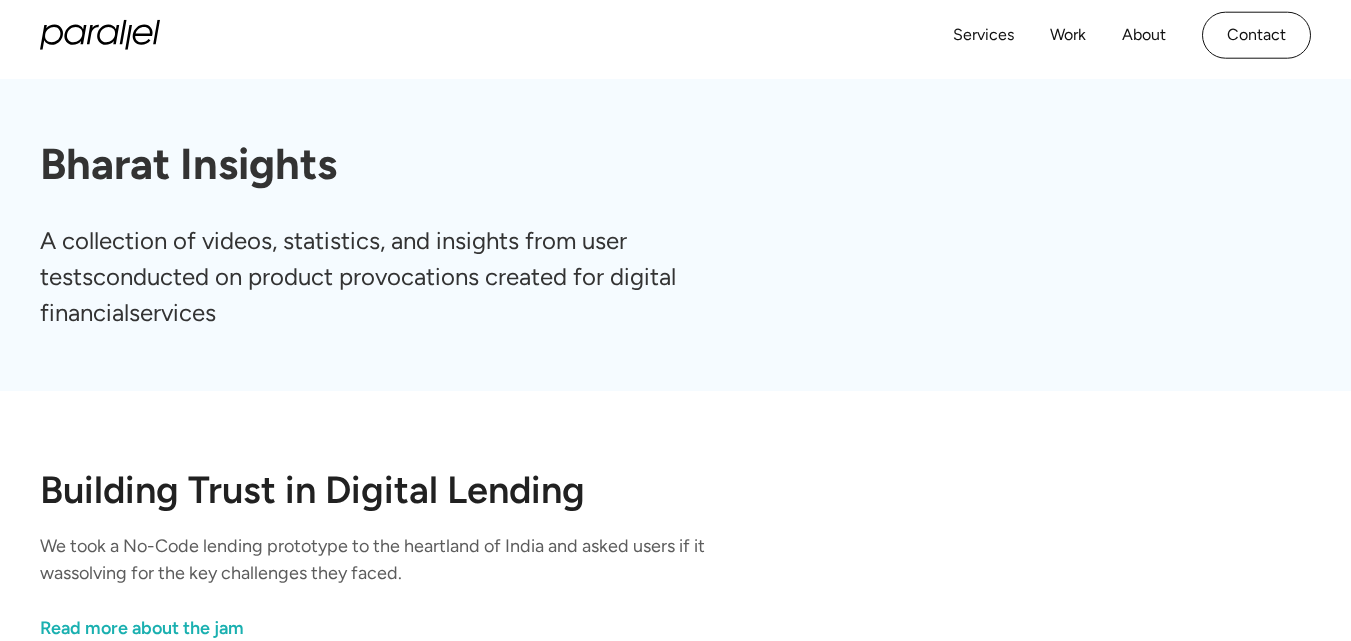 drag, startPoint x: 1362, startPoint y: 86, endPoint x: 1365, endPoint y: 27, distance: 59.07622 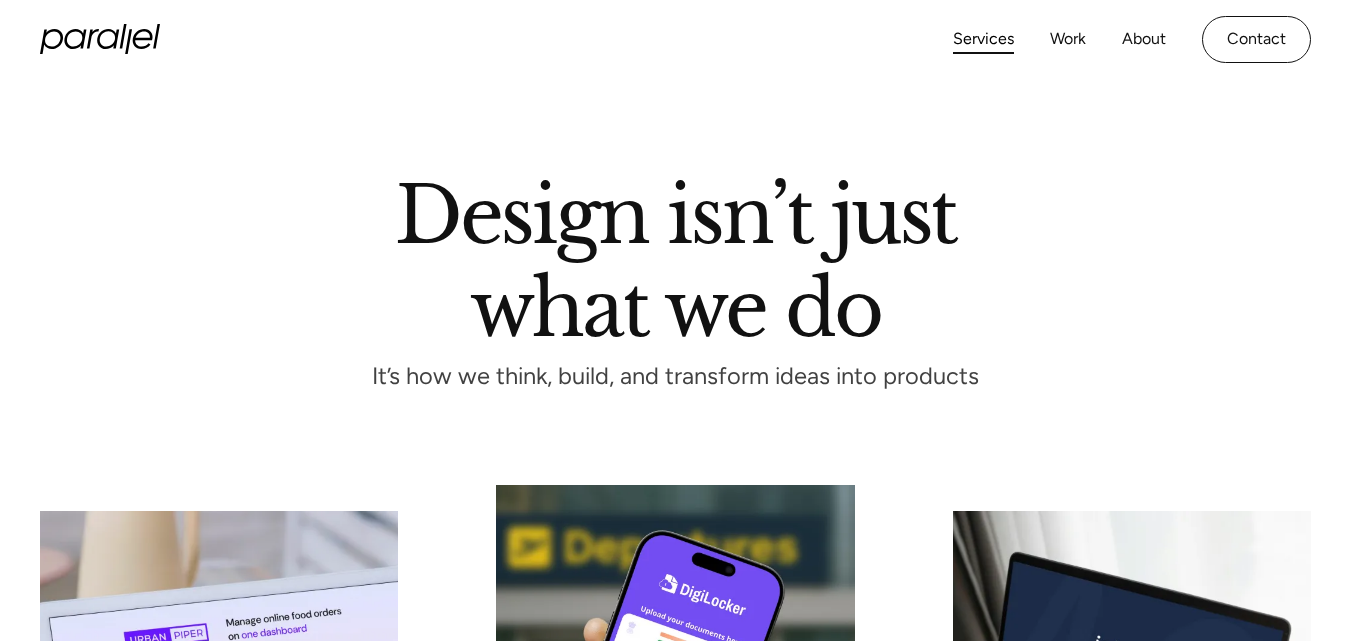 scroll, scrollTop: 0, scrollLeft: 0, axis: both 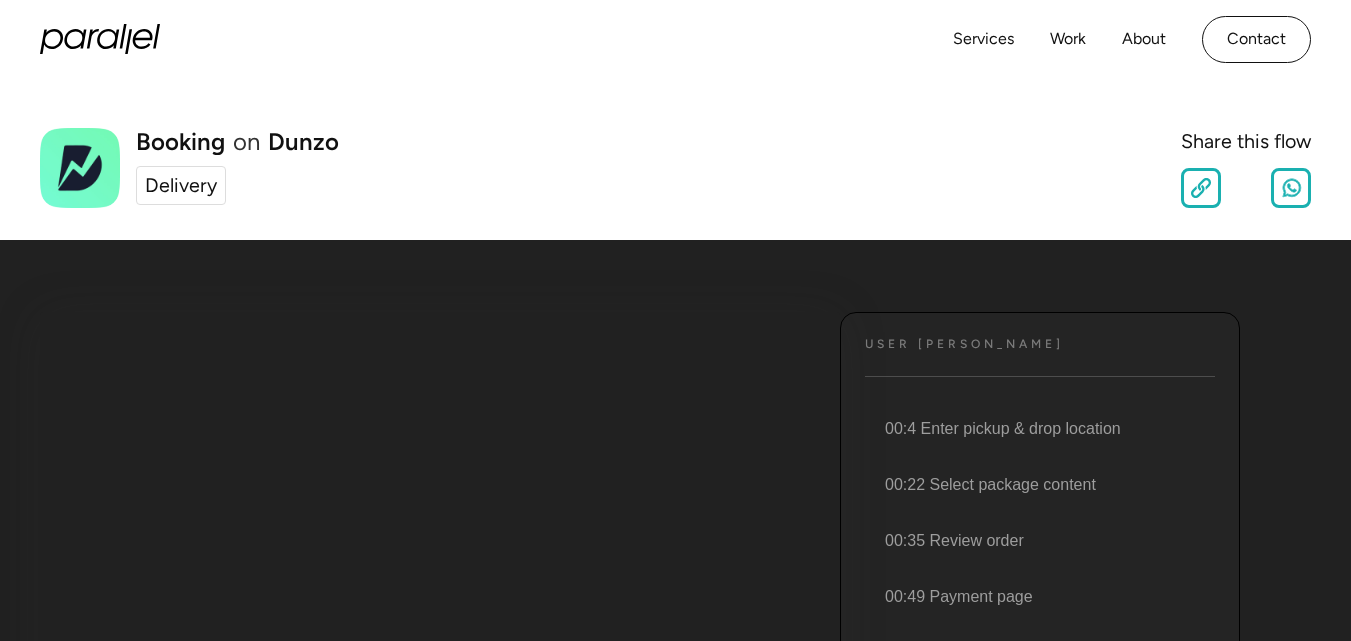 click on "Delivery" at bounding box center [181, 186] 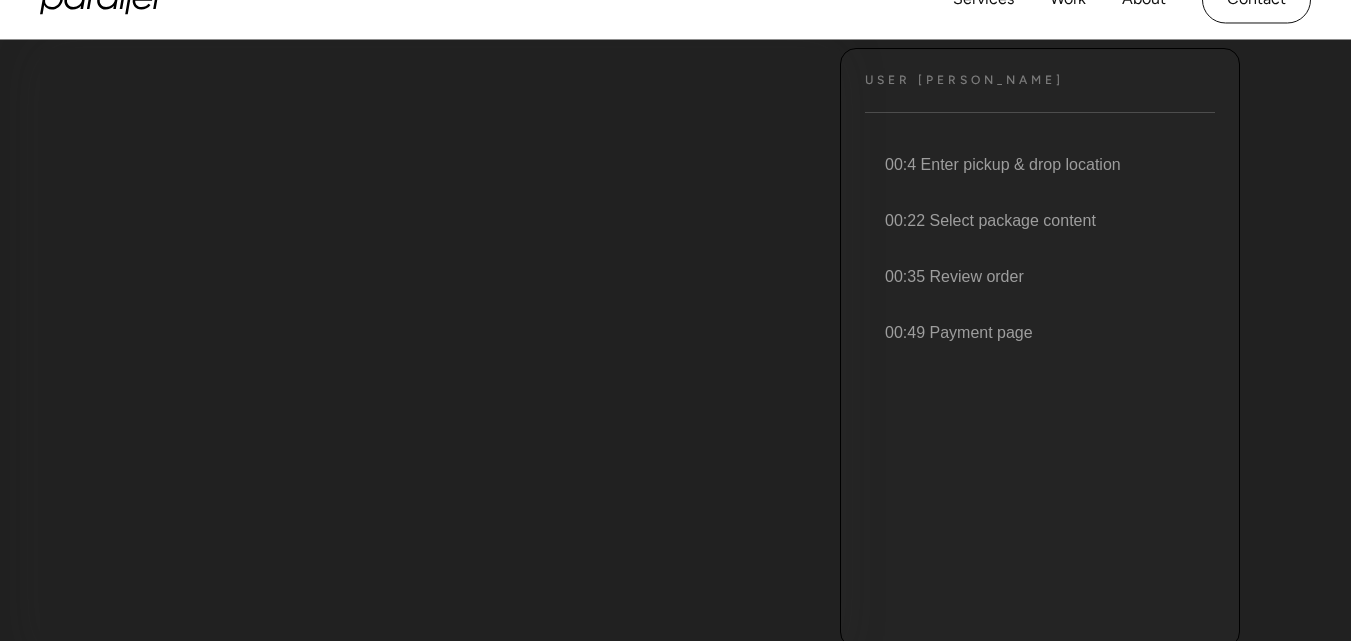 scroll, scrollTop: 300, scrollLeft: 0, axis: vertical 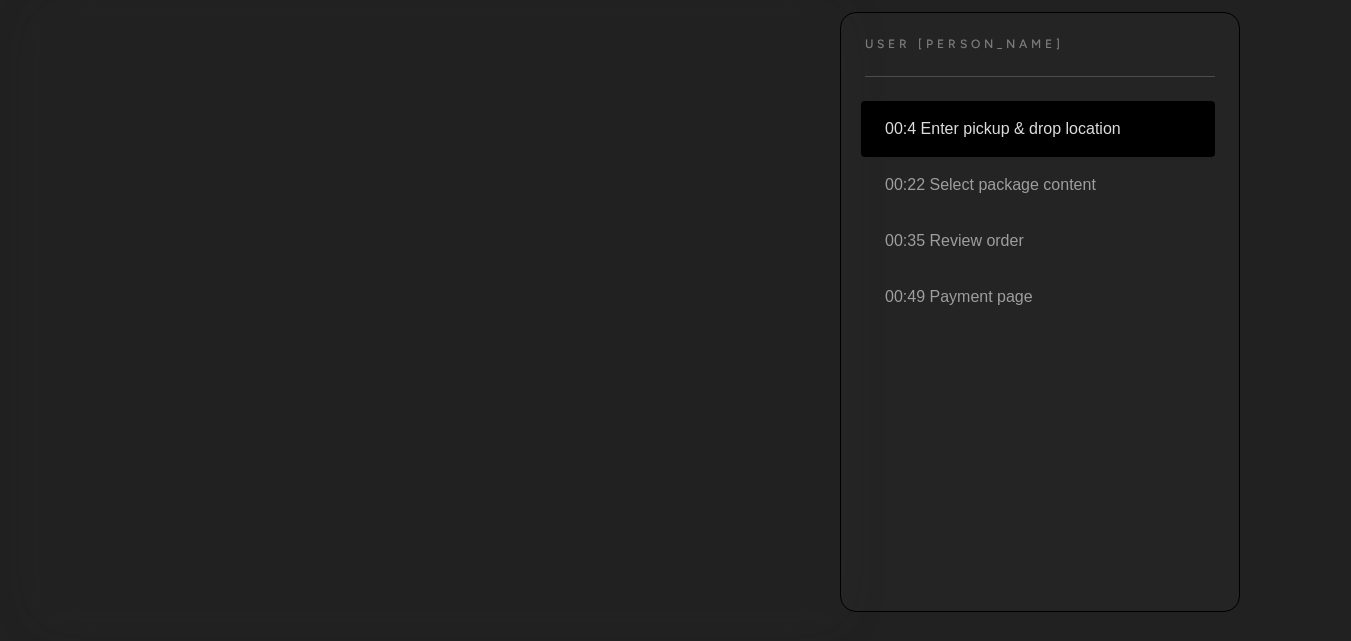 click on "00:4 Enter pickup & drop location" at bounding box center [1038, 129] 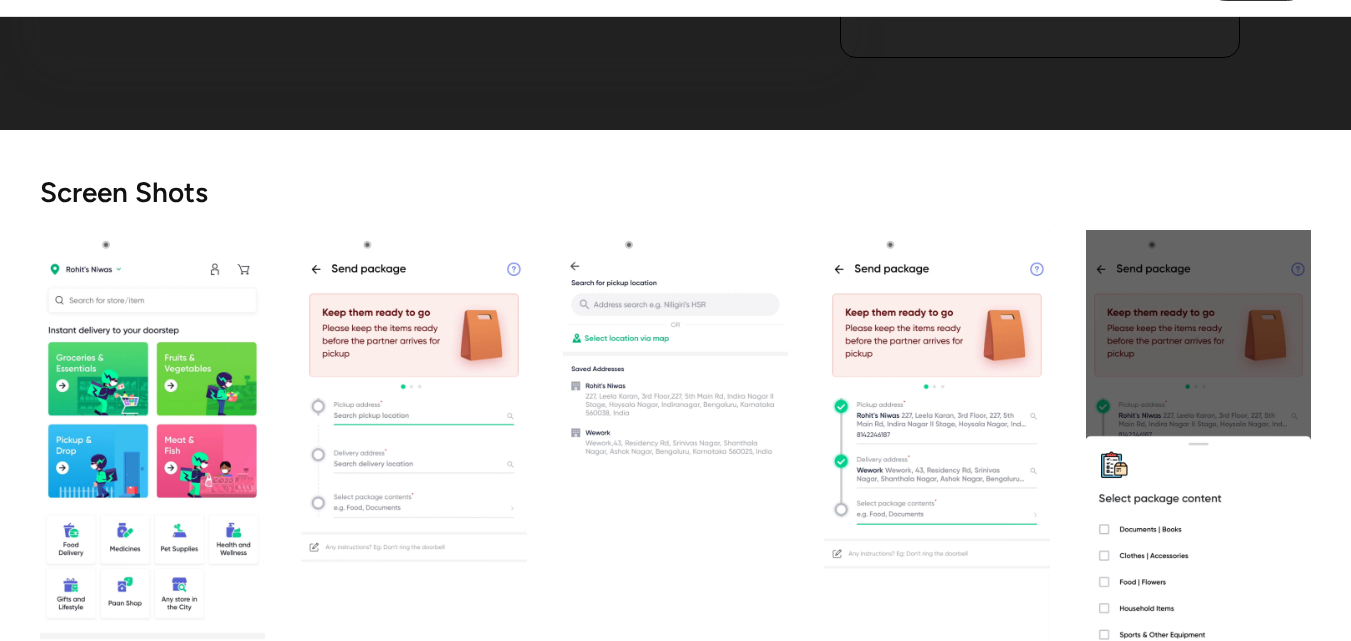scroll, scrollTop: 105, scrollLeft: 0, axis: vertical 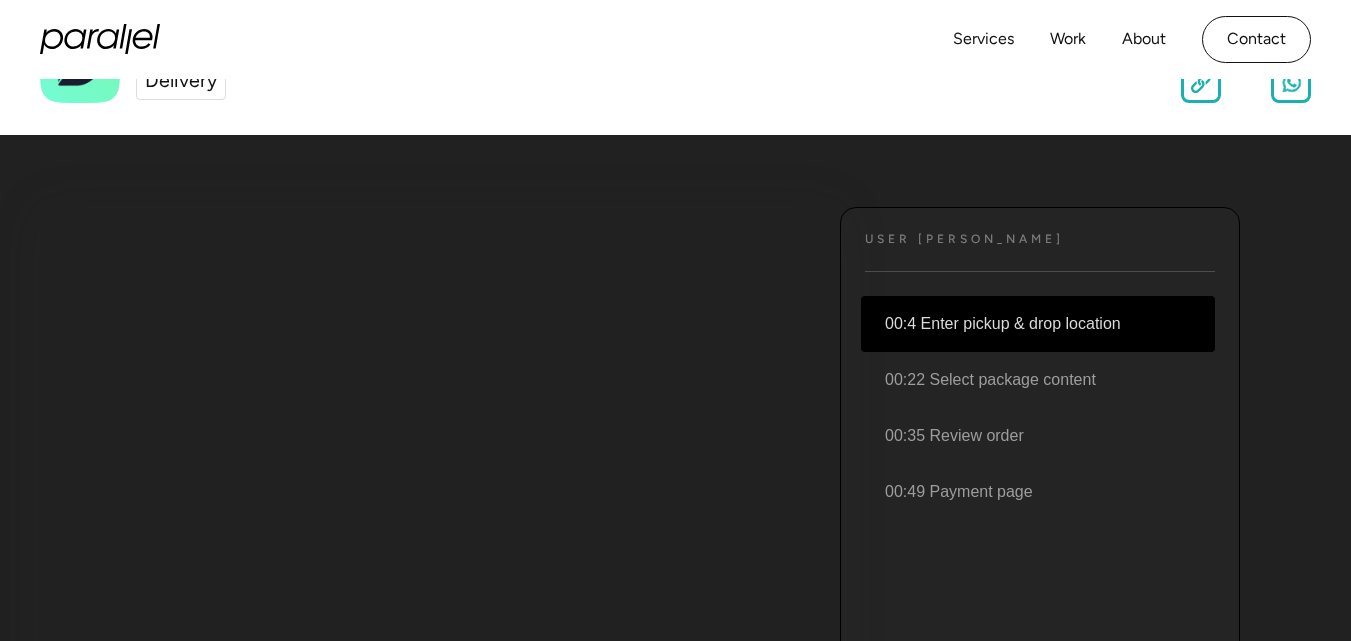 click on "User JOurney Text  00:4 Enter pickup & drop location 00:22 Select package content 00:35 Review order 00:49 Payment page" at bounding box center [1040, 507] 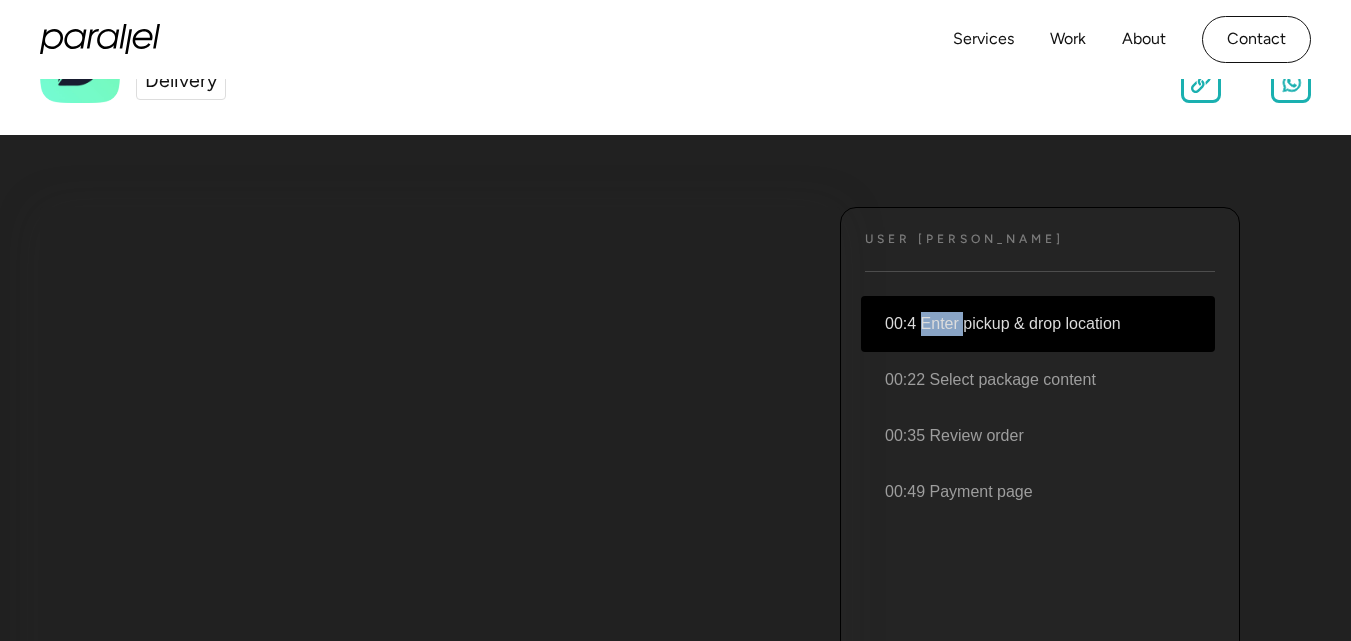 click on "00:4 Enter pickup & drop location" at bounding box center (1038, 324) 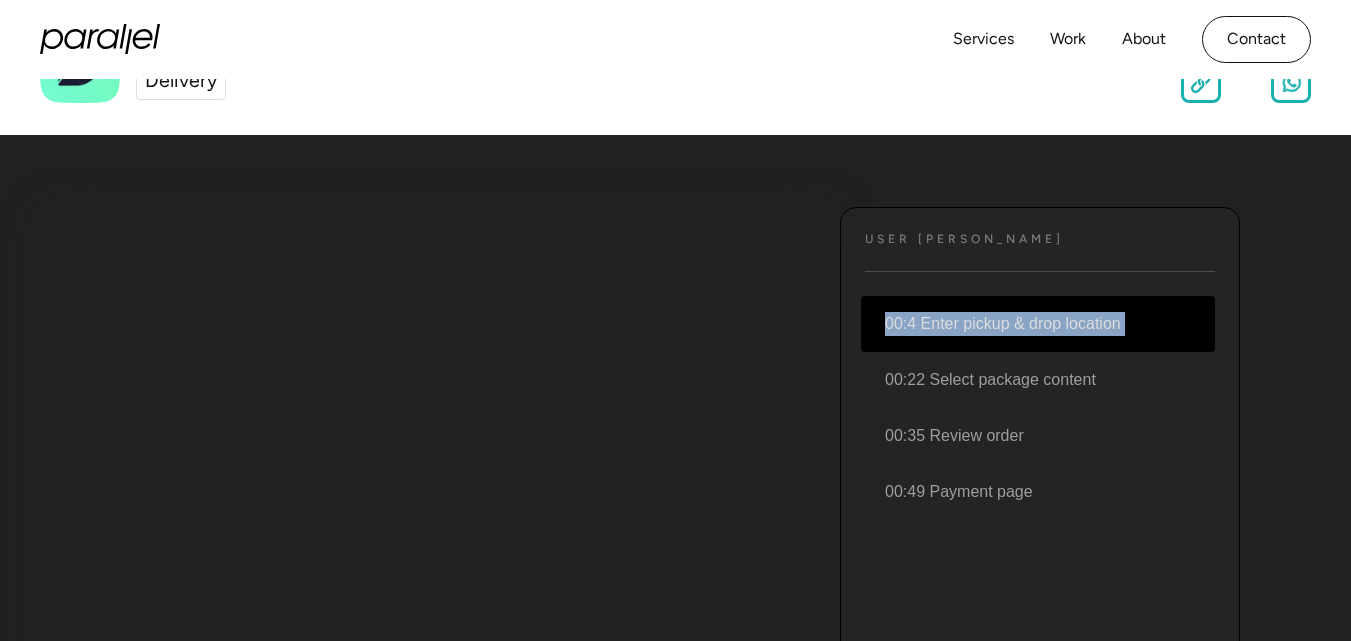 click on "00:4 Enter pickup & drop location" at bounding box center [1038, 324] 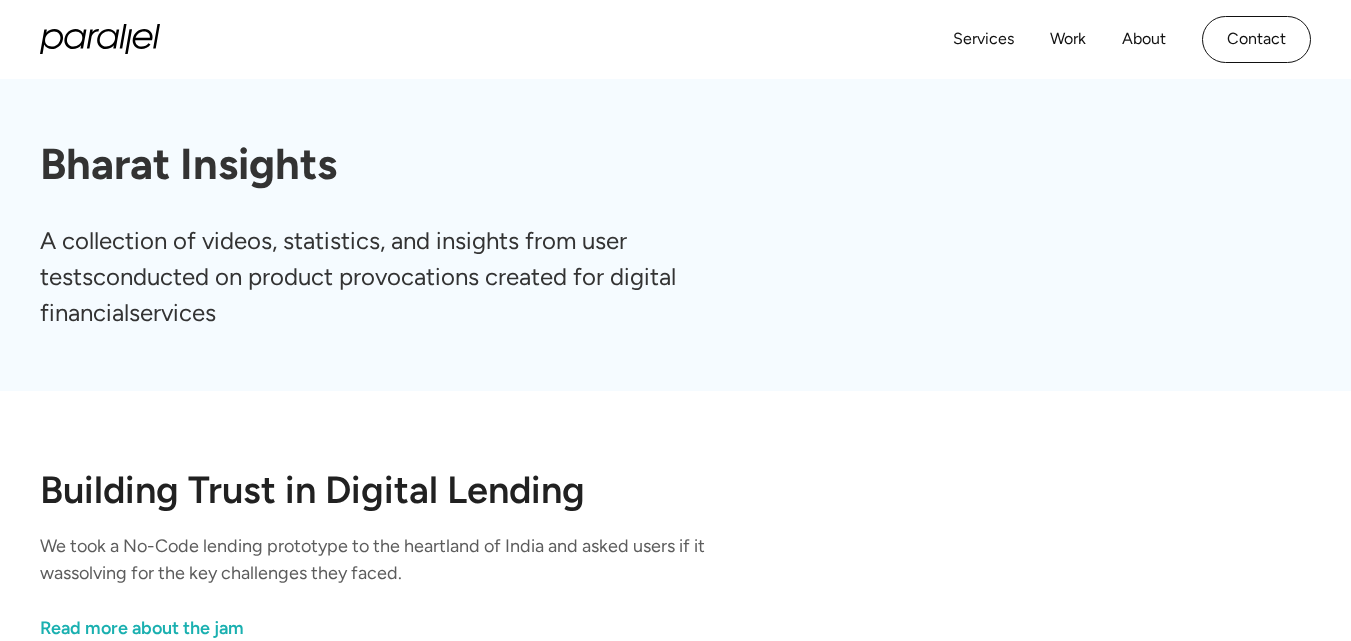 scroll, scrollTop: 0, scrollLeft: 0, axis: both 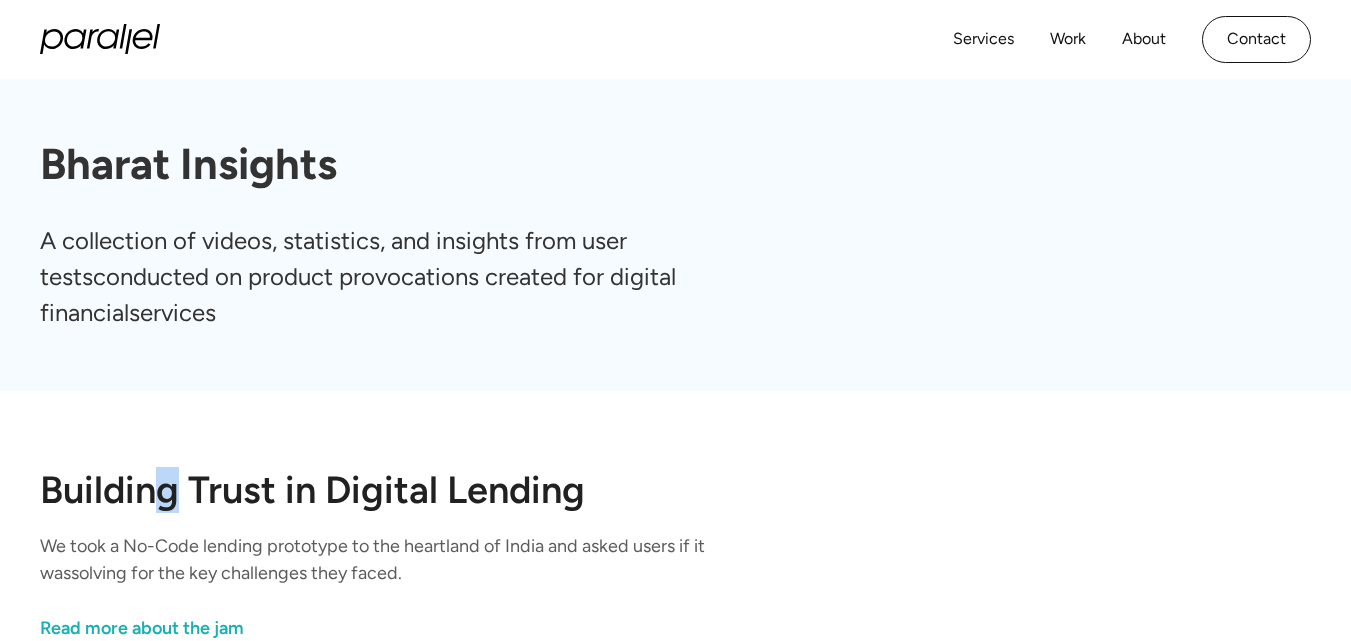 drag, startPoint x: 167, startPoint y: 439, endPoint x: 165, endPoint y: 485, distance: 46.043457 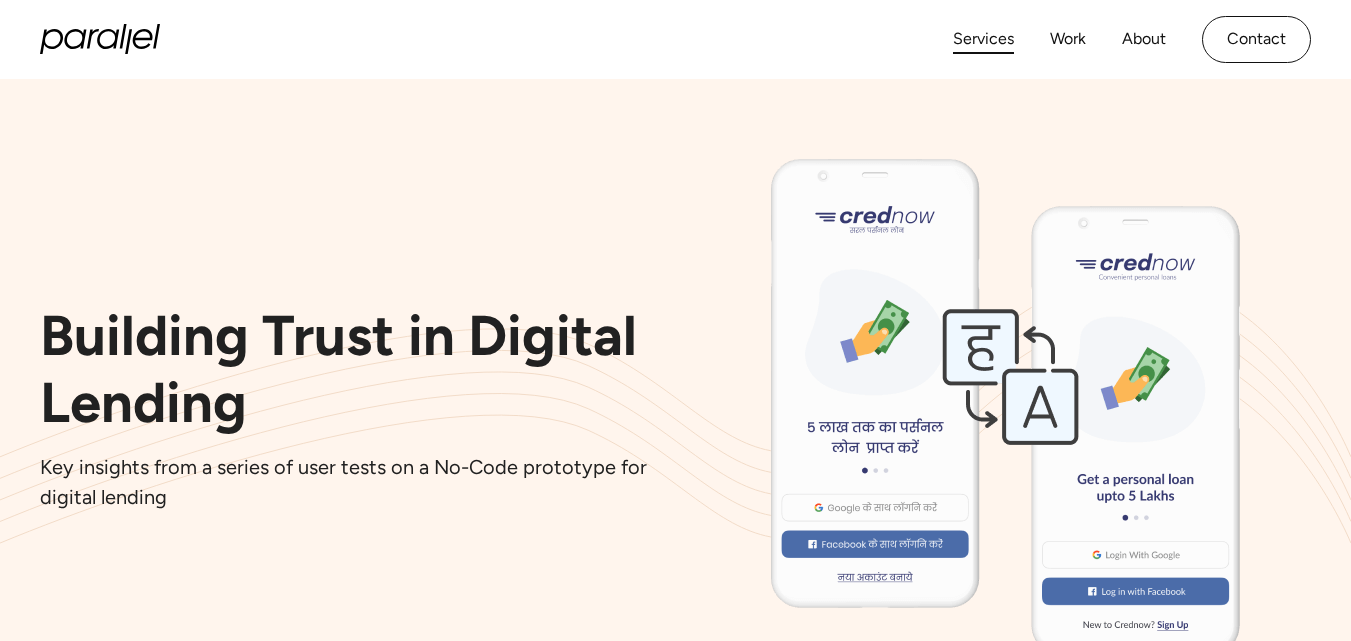 scroll, scrollTop: 0, scrollLeft: 0, axis: both 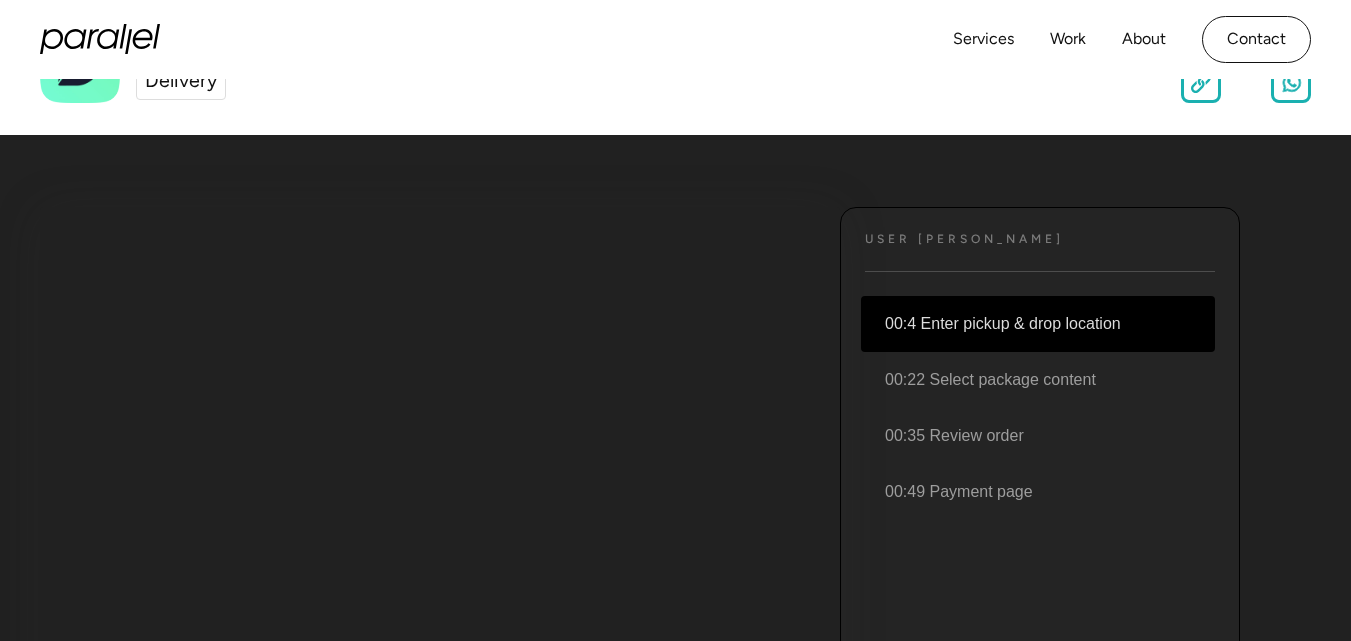 click on "00:4 Enter pickup & drop location" at bounding box center [1038, 324] 